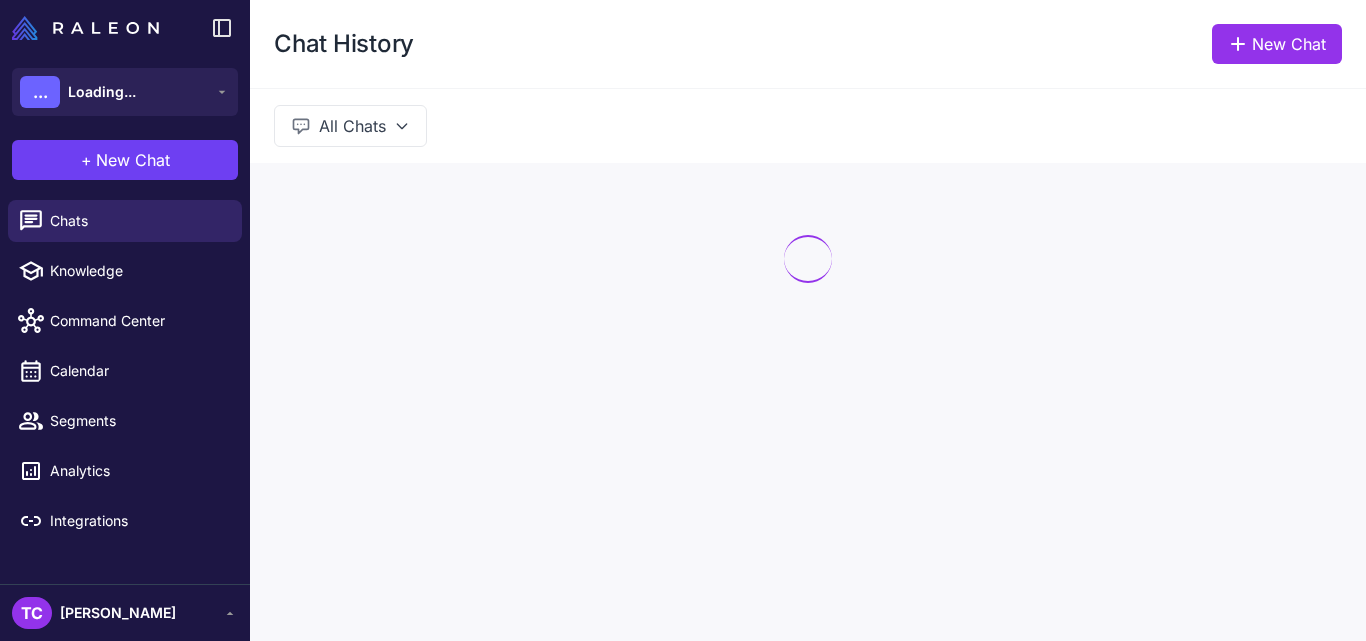 scroll, scrollTop: 0, scrollLeft: 0, axis: both 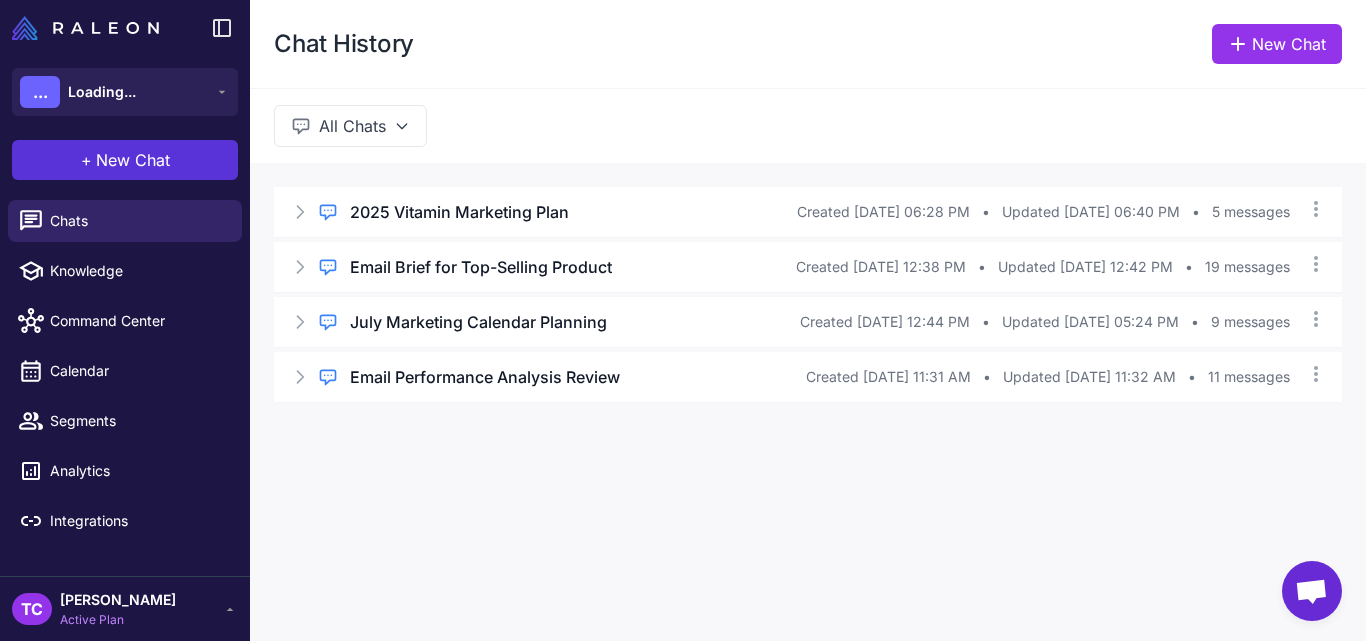 click on "New Chat" at bounding box center [133, 160] 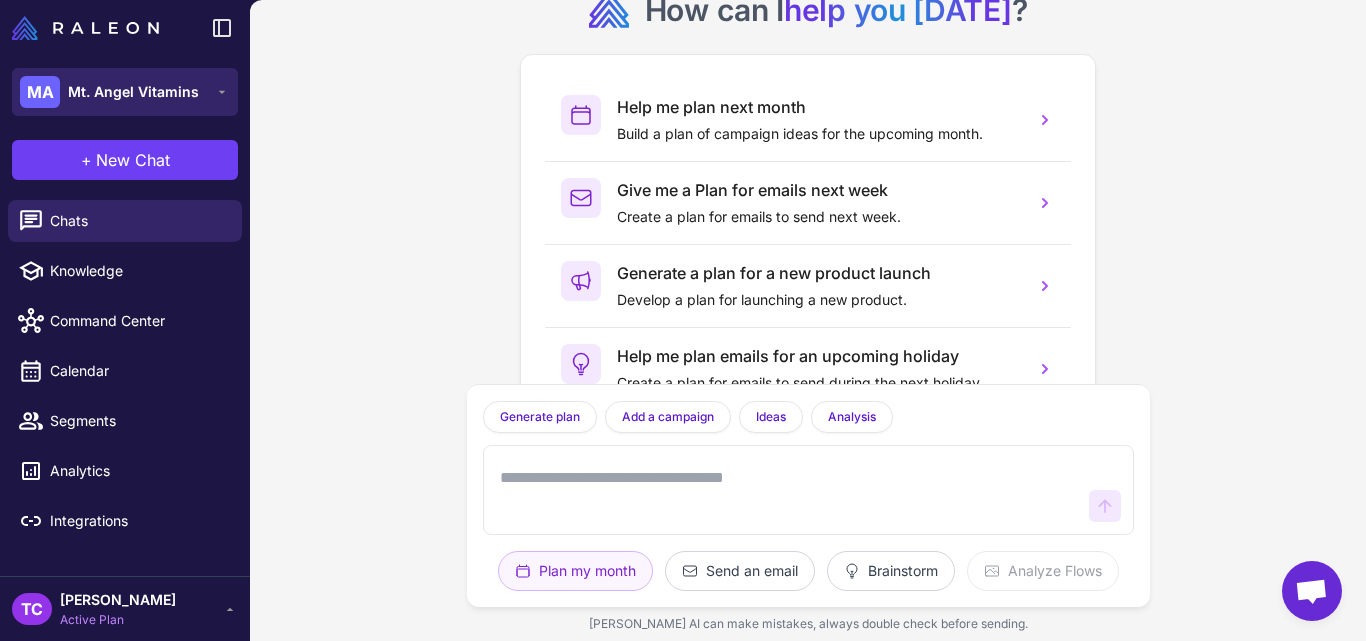 click on "Mt. Angel Vitamins" at bounding box center (133, 92) 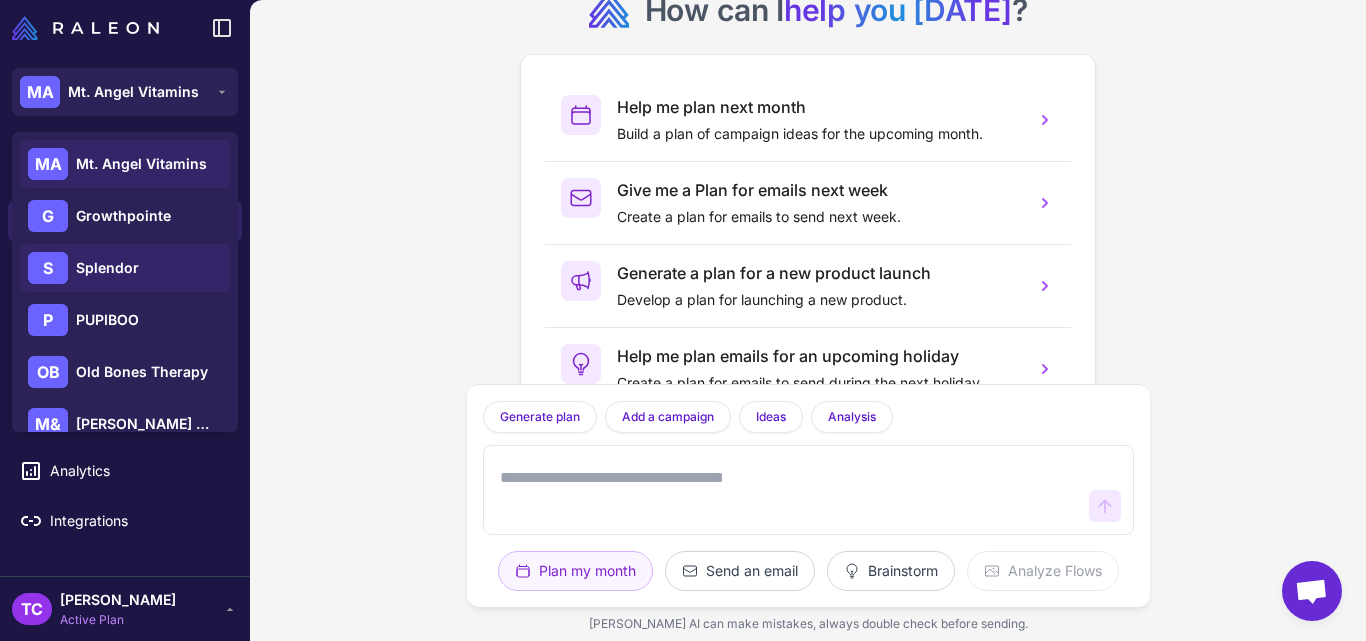 click on "S Splendor" 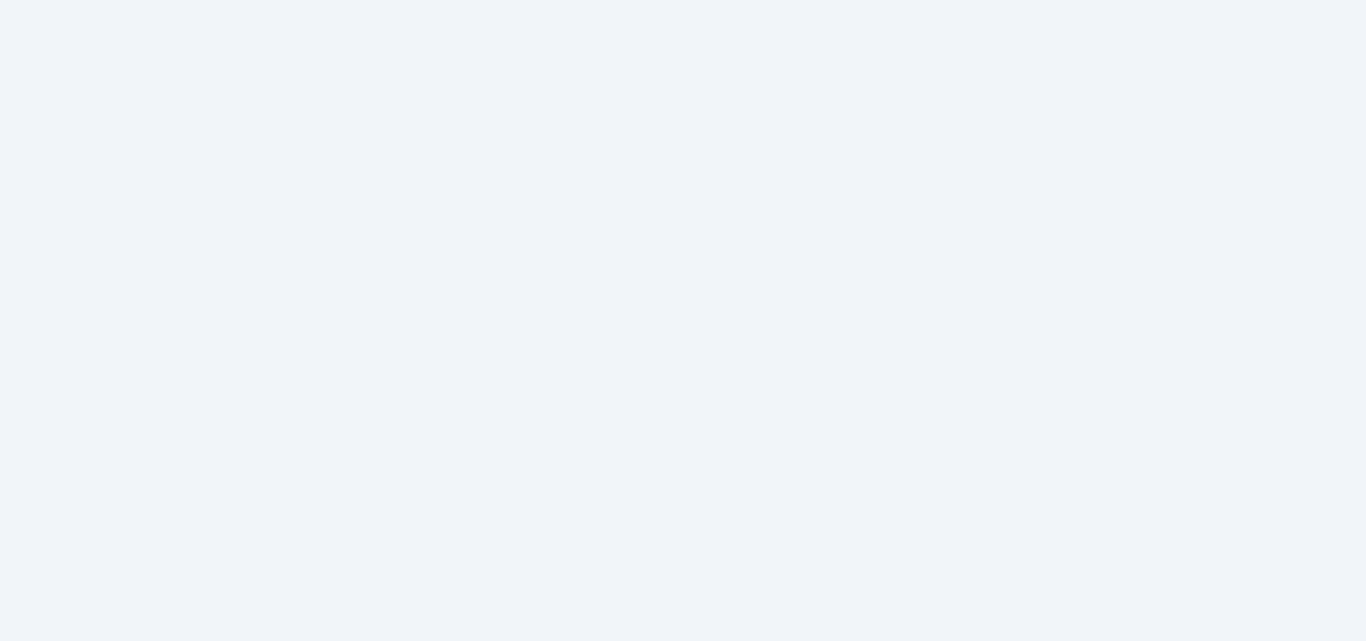 scroll, scrollTop: 0, scrollLeft: 0, axis: both 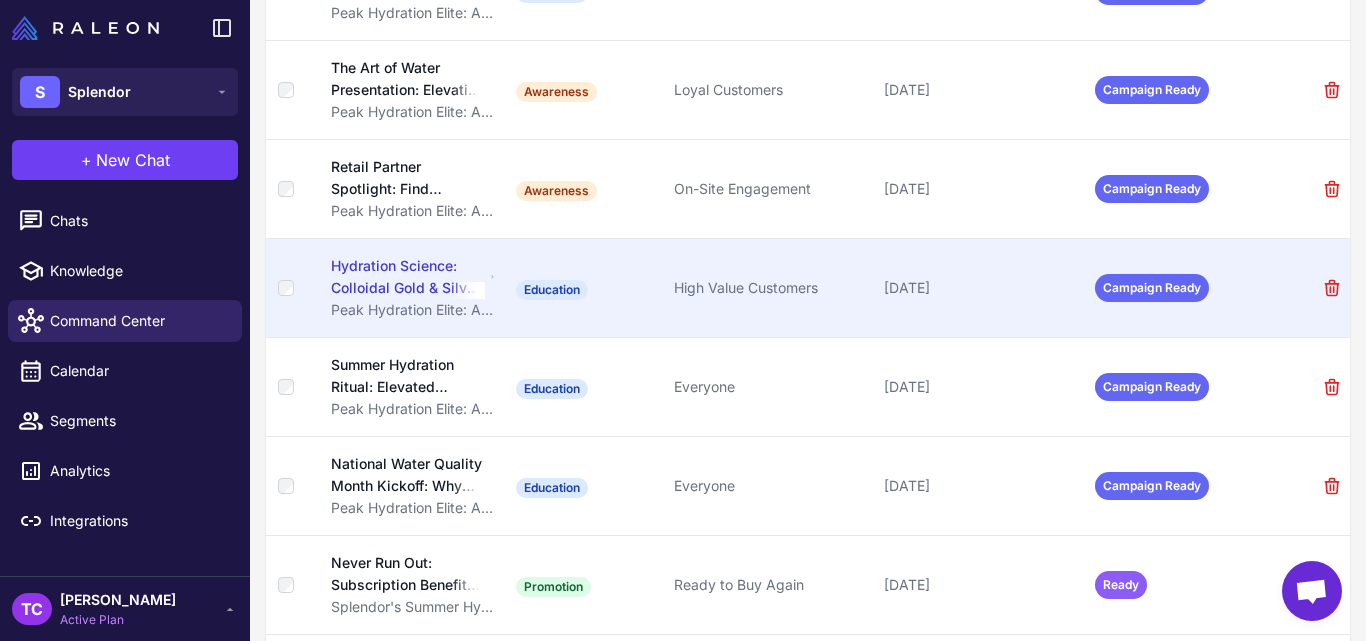 click on "Hydration Science: Colloidal Gold & Silver Benefits" at bounding box center [408, 277] 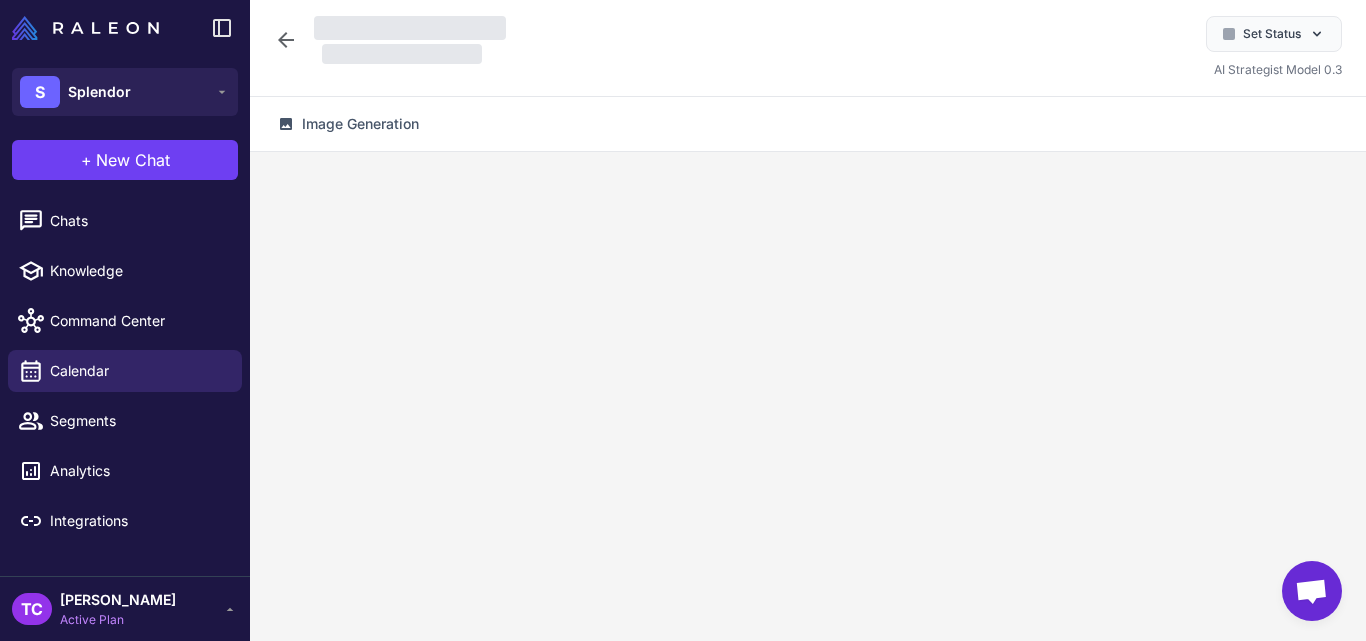 click at bounding box center (808, 408) 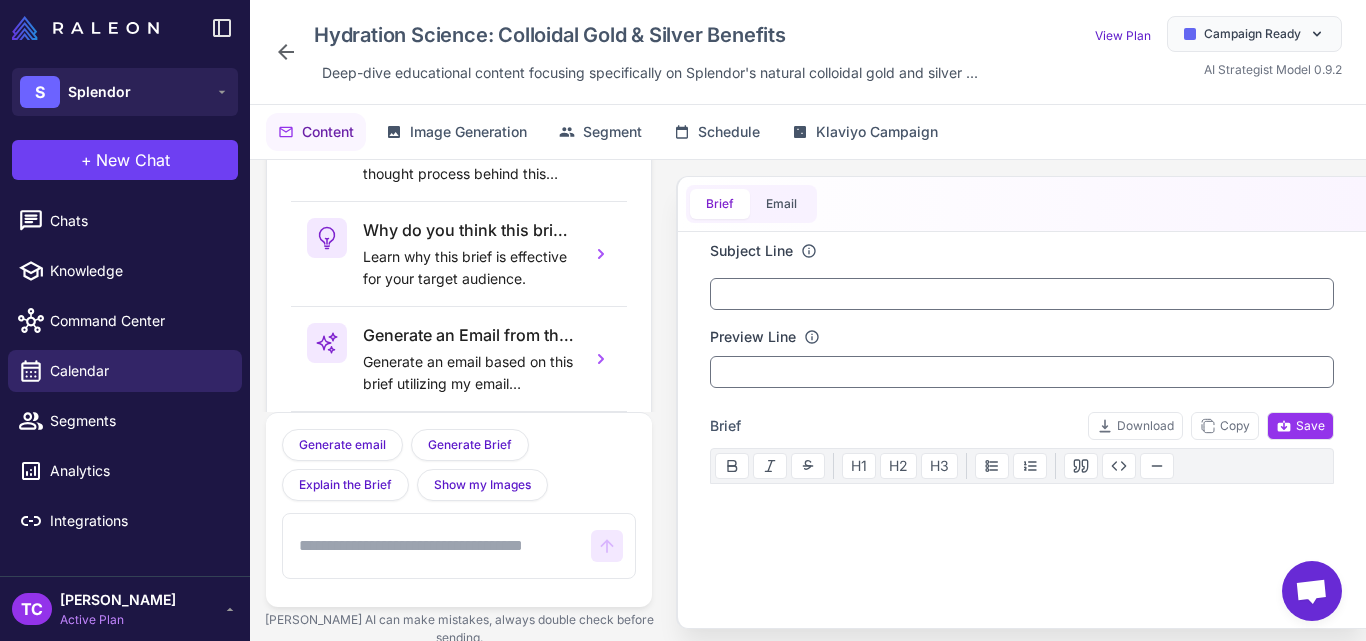 scroll, scrollTop: 144, scrollLeft: 0, axis: vertical 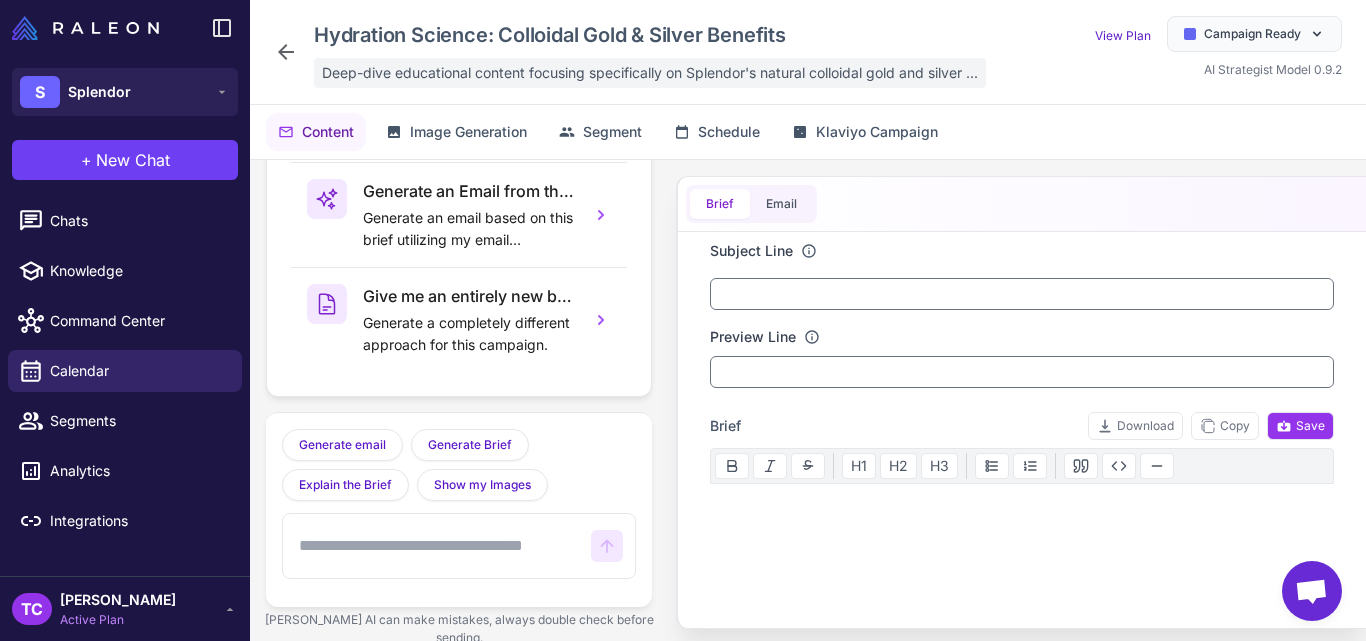 click on "Deep-dive educational content focusing specifically on Splendor's natural colloidal gold and silver ..." at bounding box center [650, 73] 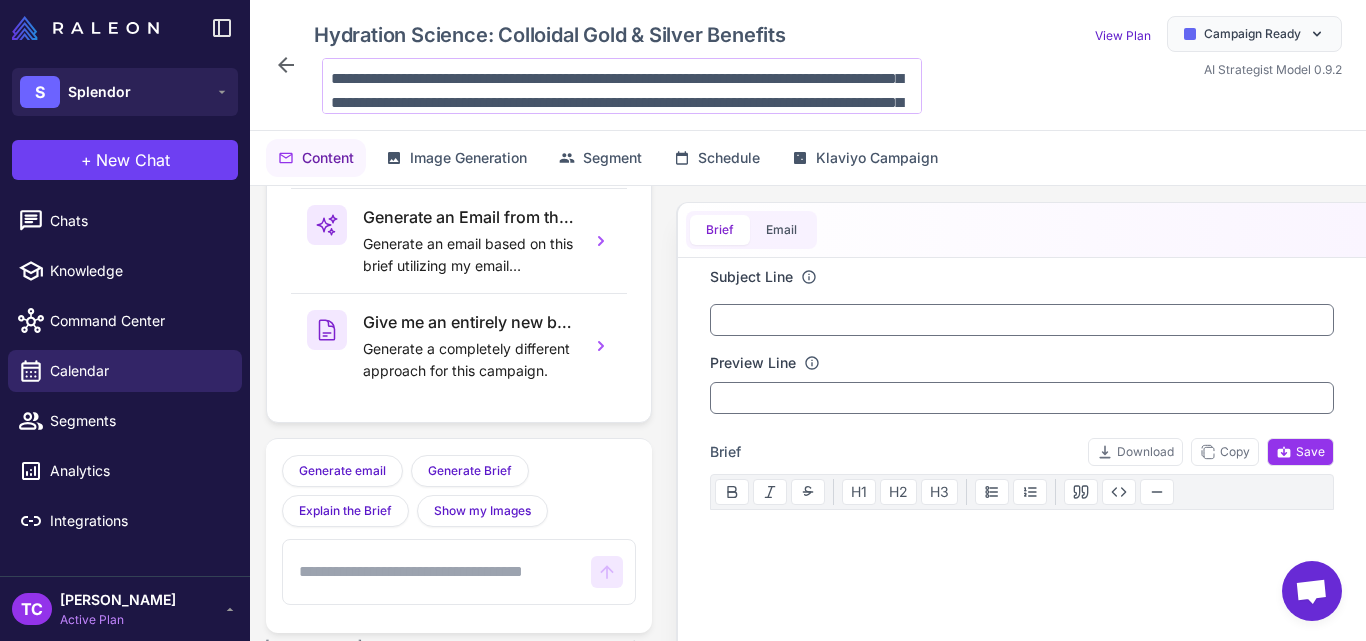 scroll, scrollTop: 0, scrollLeft: 0, axis: both 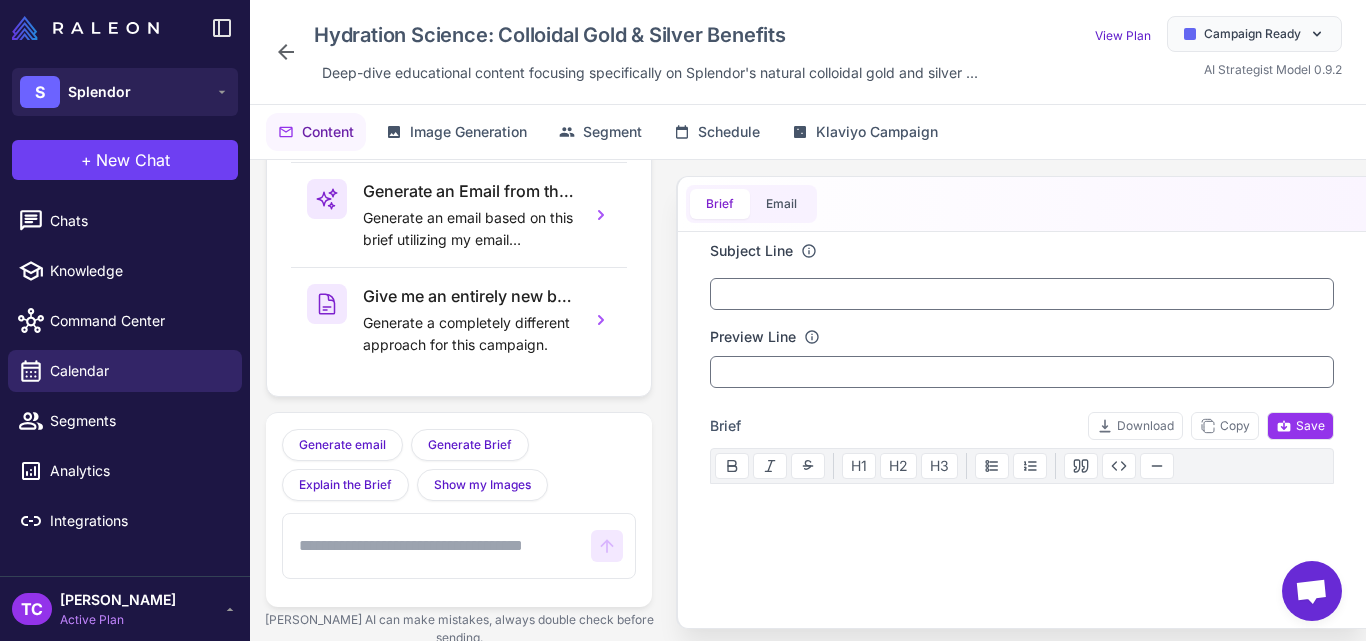 click 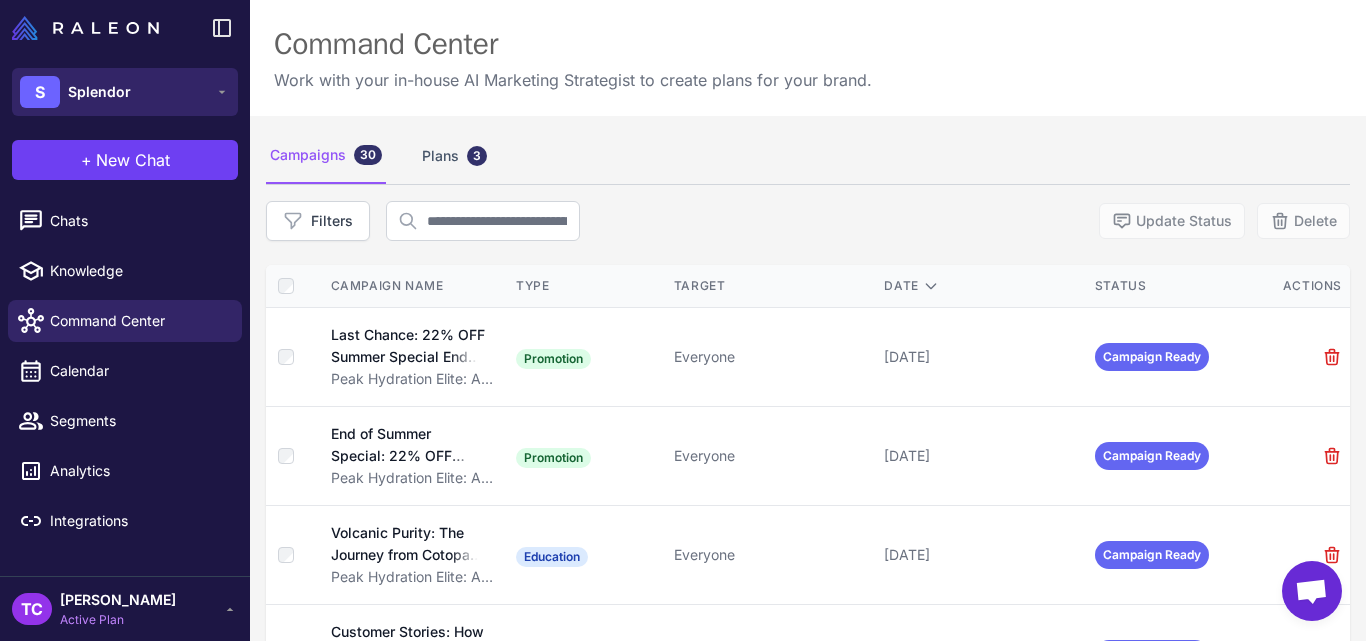click on "S Splendor" at bounding box center [125, 92] 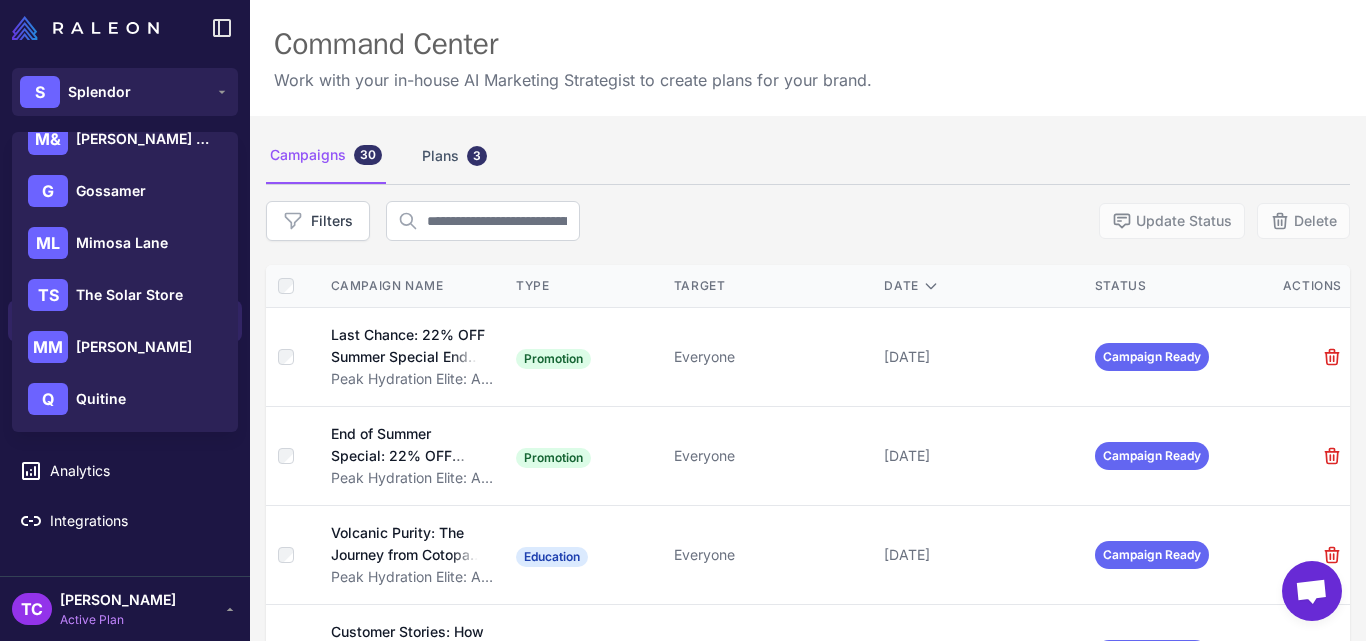 scroll, scrollTop: 288, scrollLeft: 0, axis: vertical 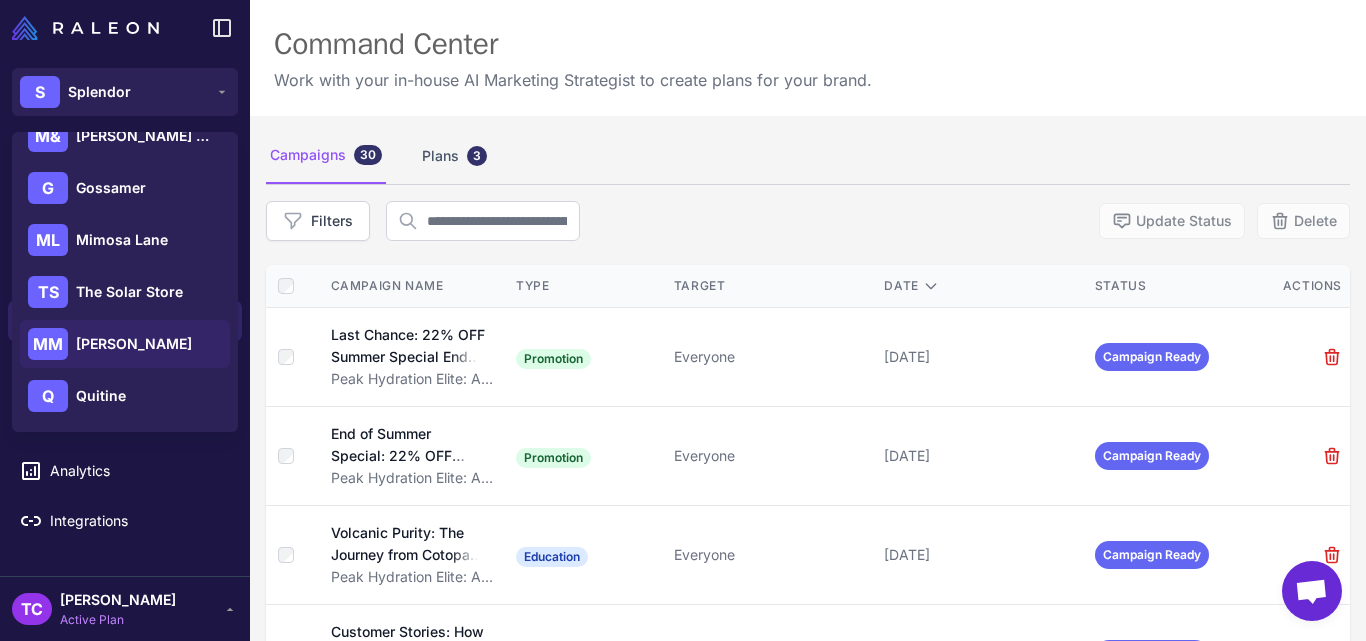 click on "[PERSON_NAME]" at bounding box center [134, 344] 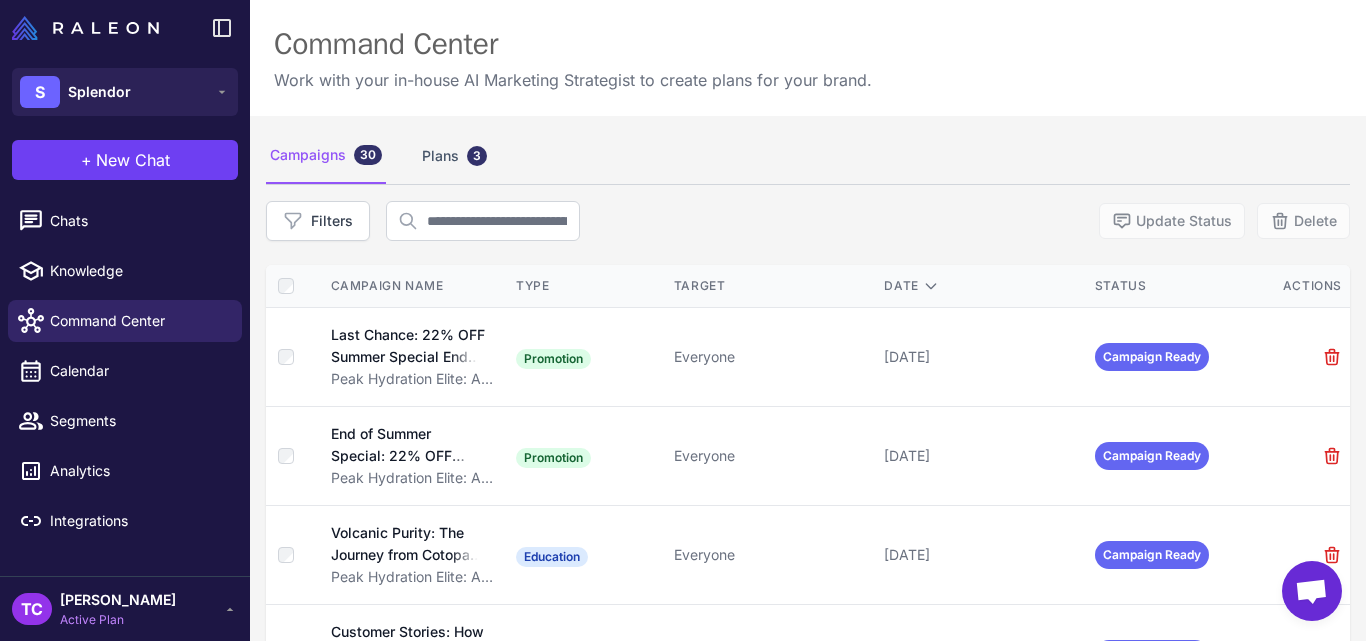 click on "S Splendor" at bounding box center [125, 92] 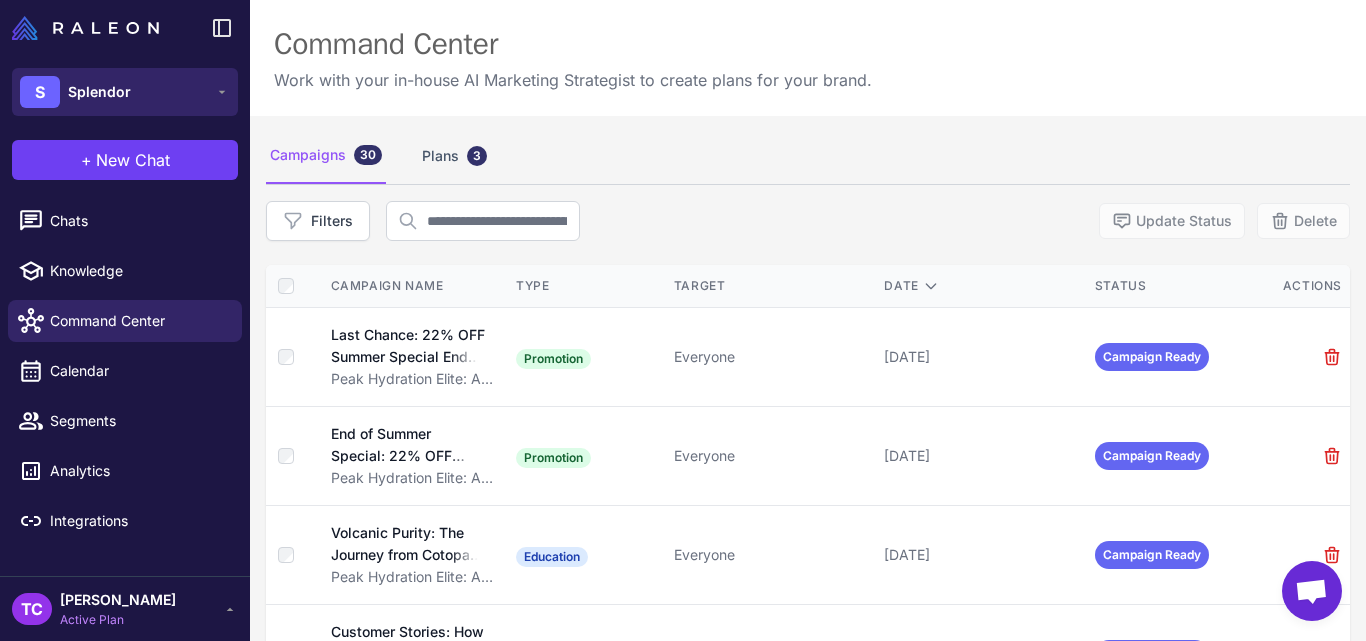 click 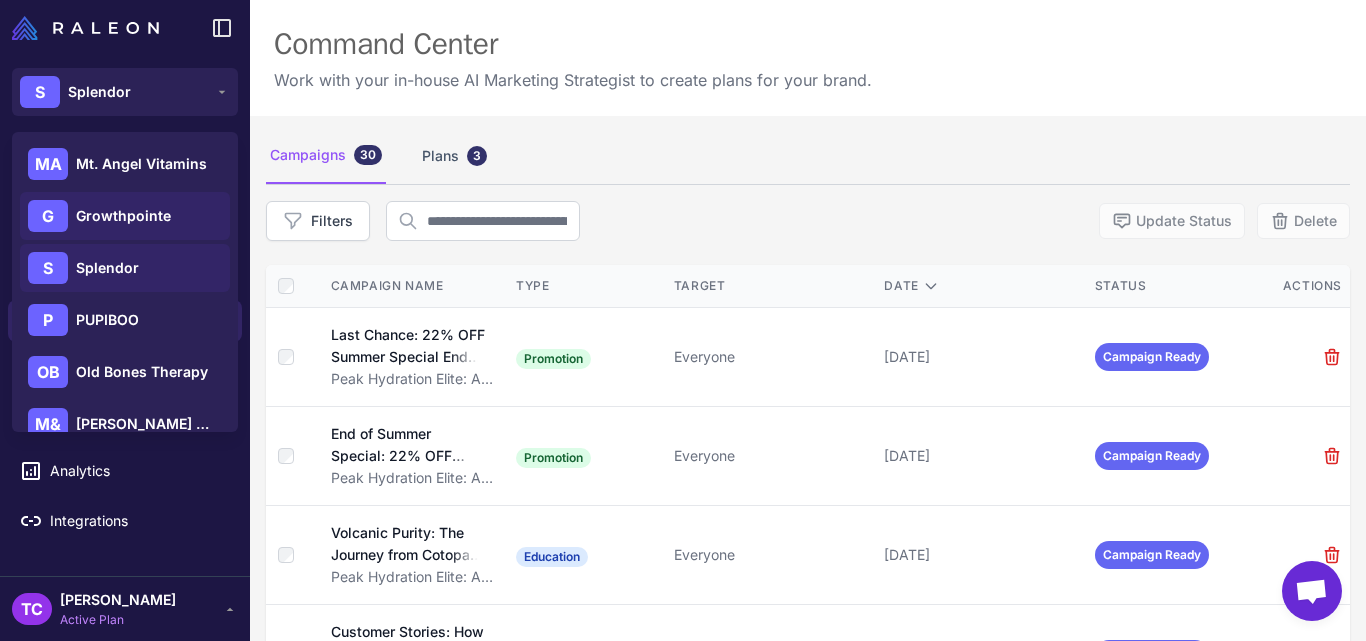 click on "G Growthpointe" 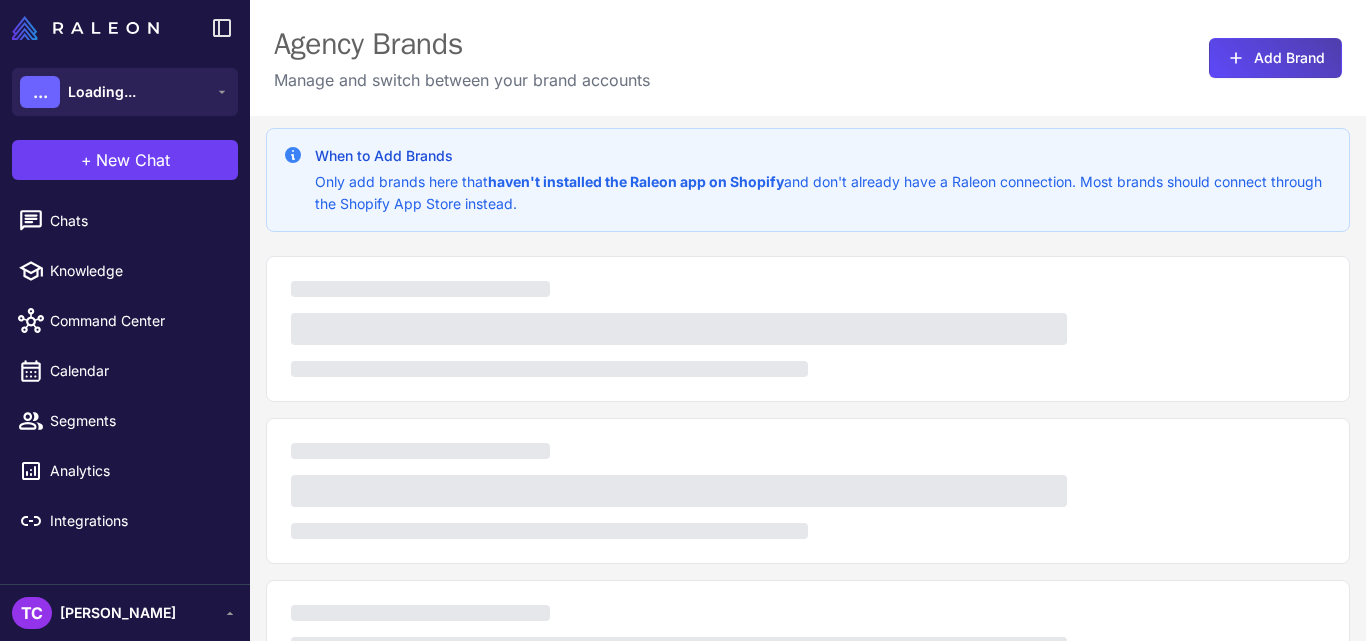 scroll, scrollTop: 0, scrollLeft: 0, axis: both 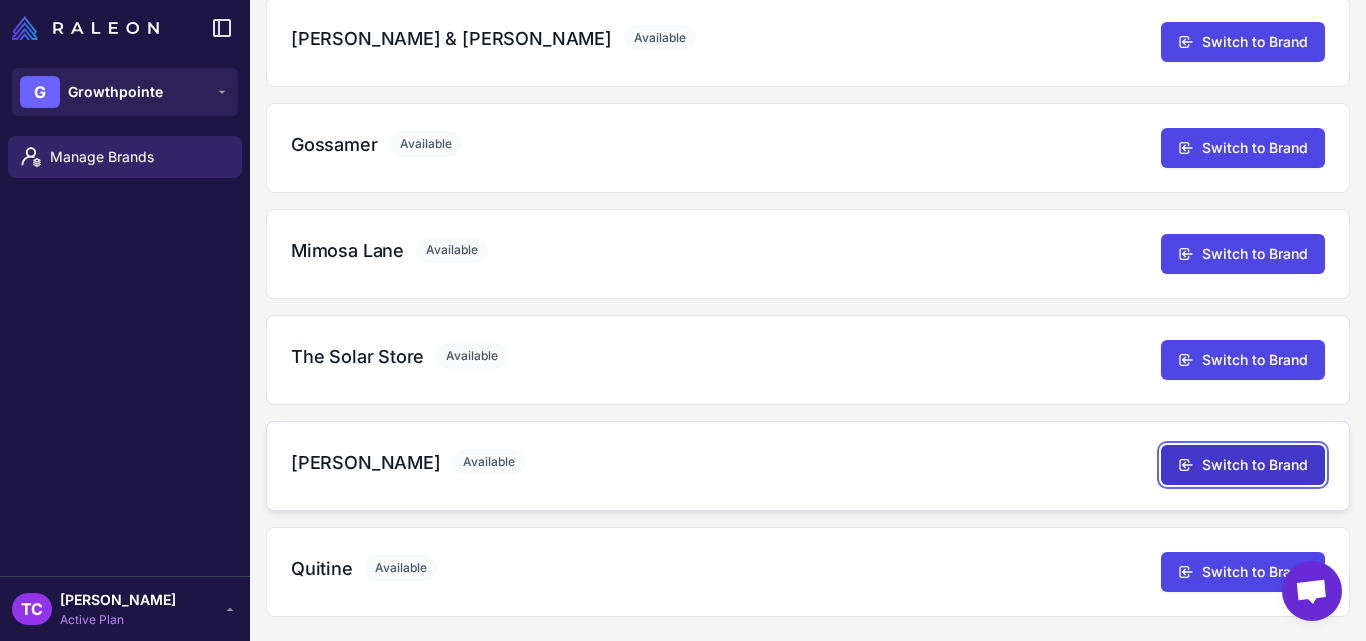 click on "Switch to Brand" at bounding box center [1243, 465] 